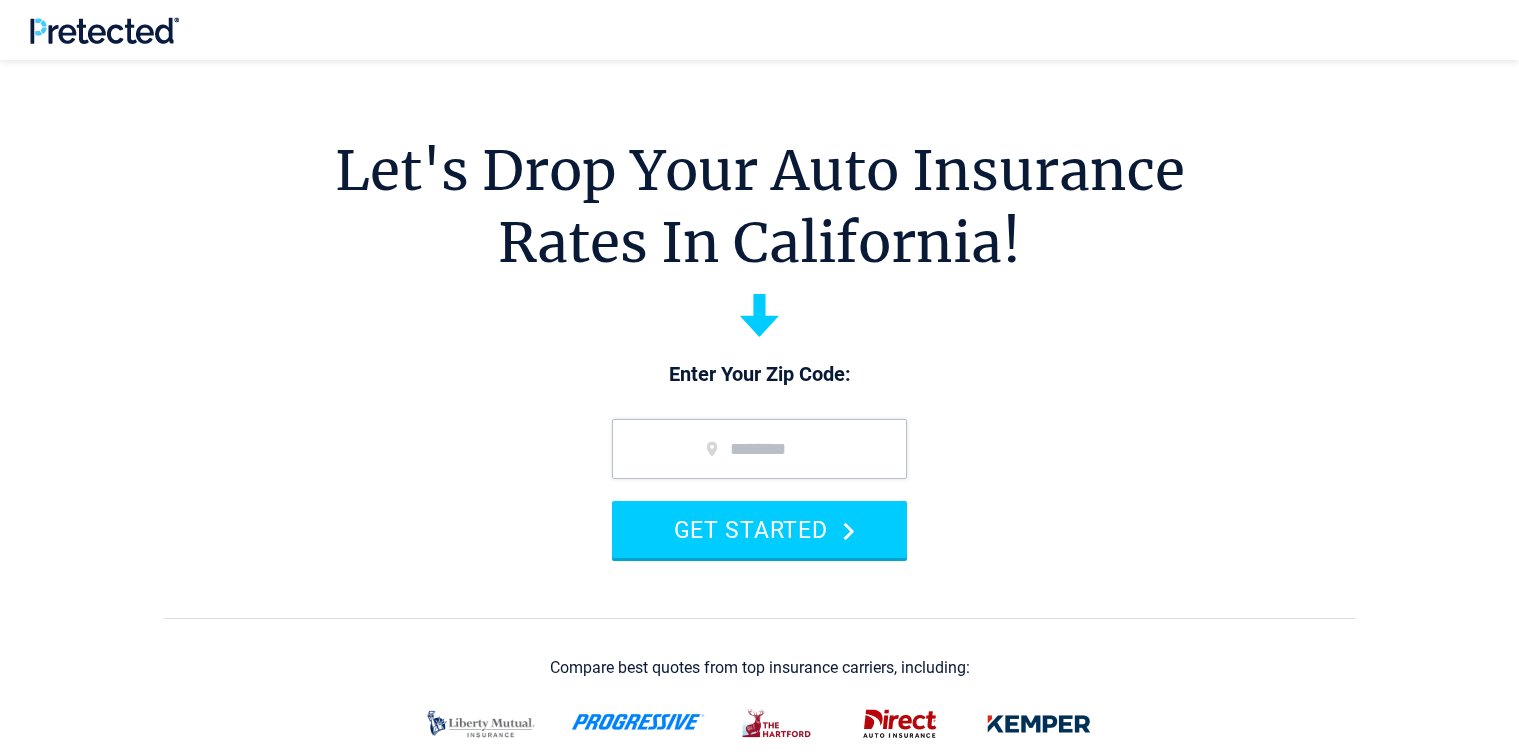 scroll, scrollTop: 300, scrollLeft: 0, axis: vertical 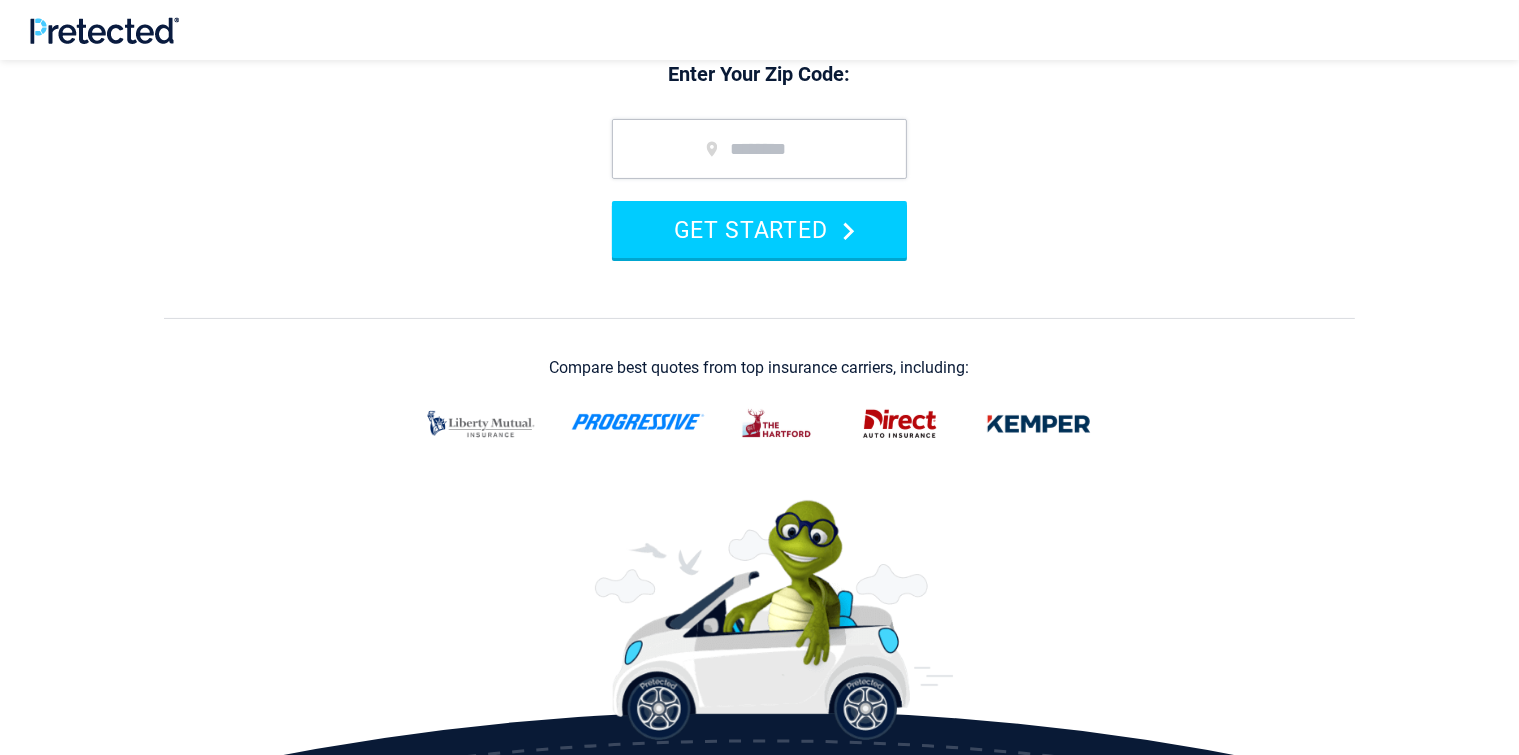 click at bounding box center (638, 422) 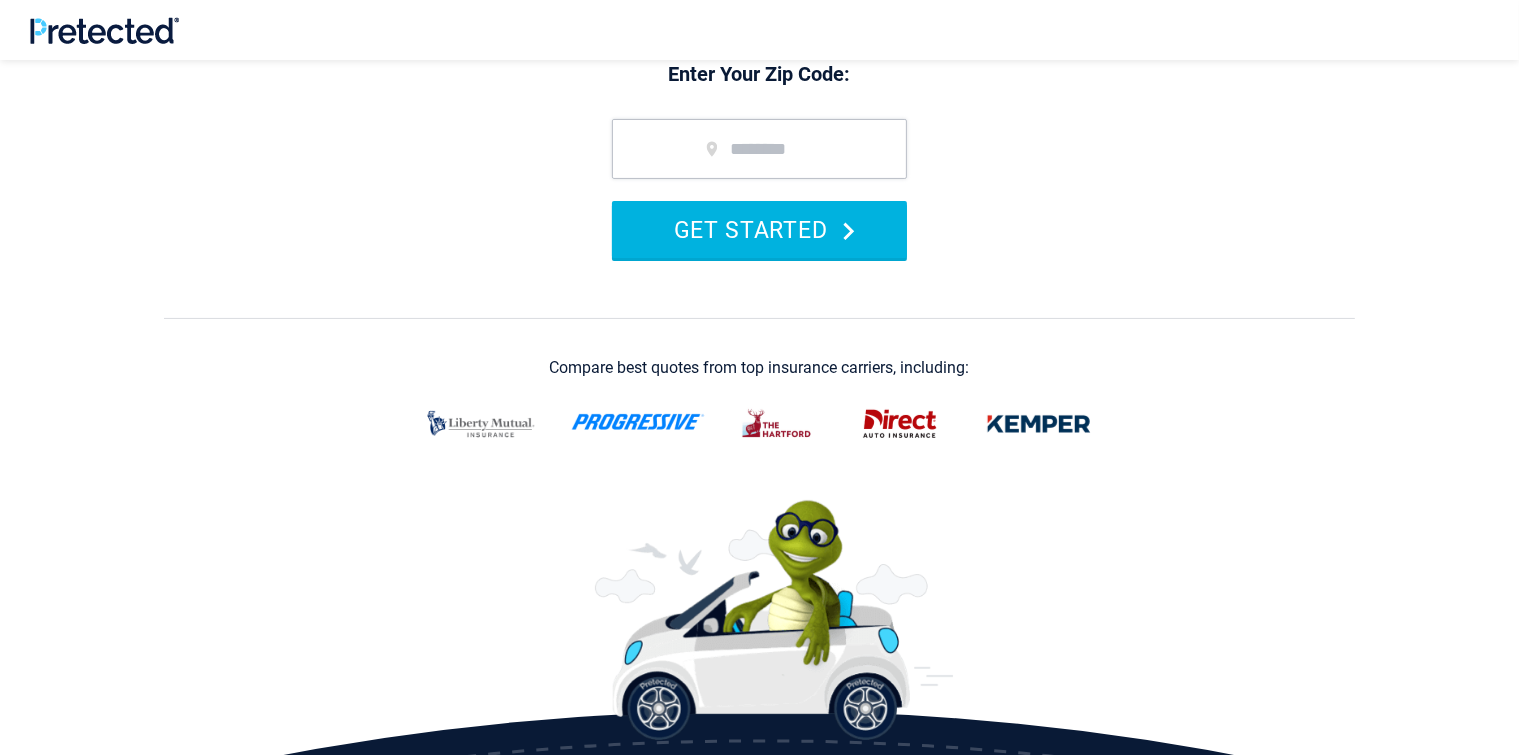click on "GET STARTED" at bounding box center (759, 229) 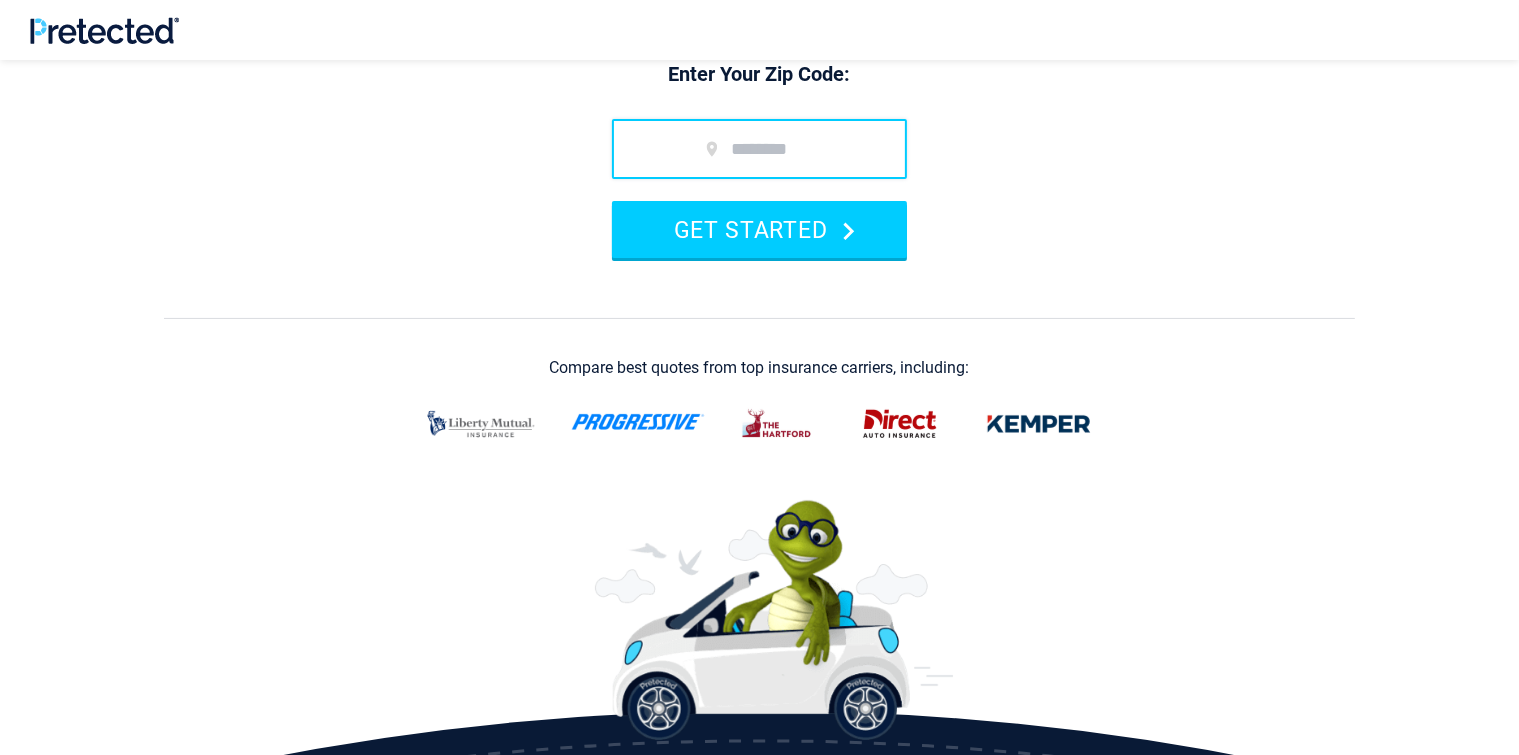 click at bounding box center [759, 149] 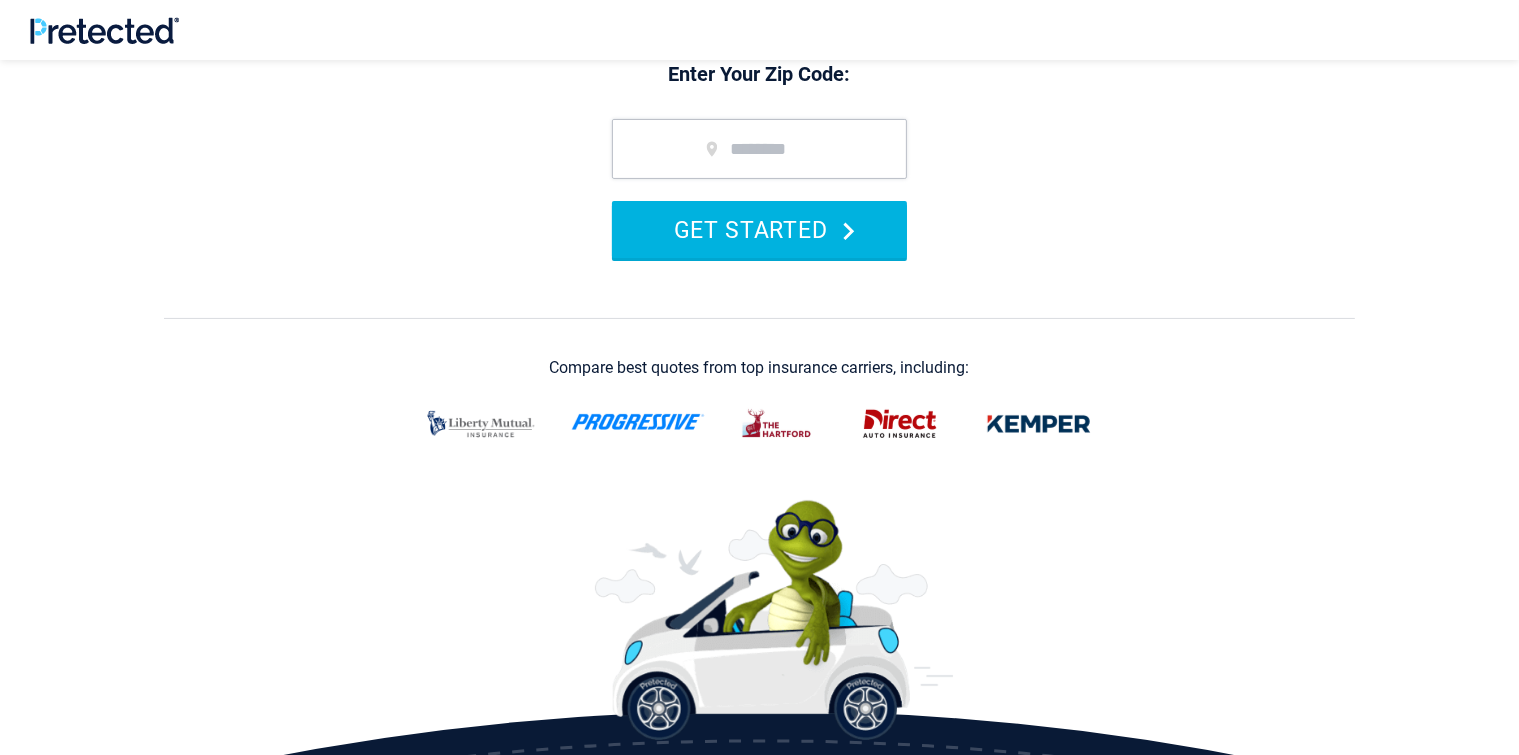 click 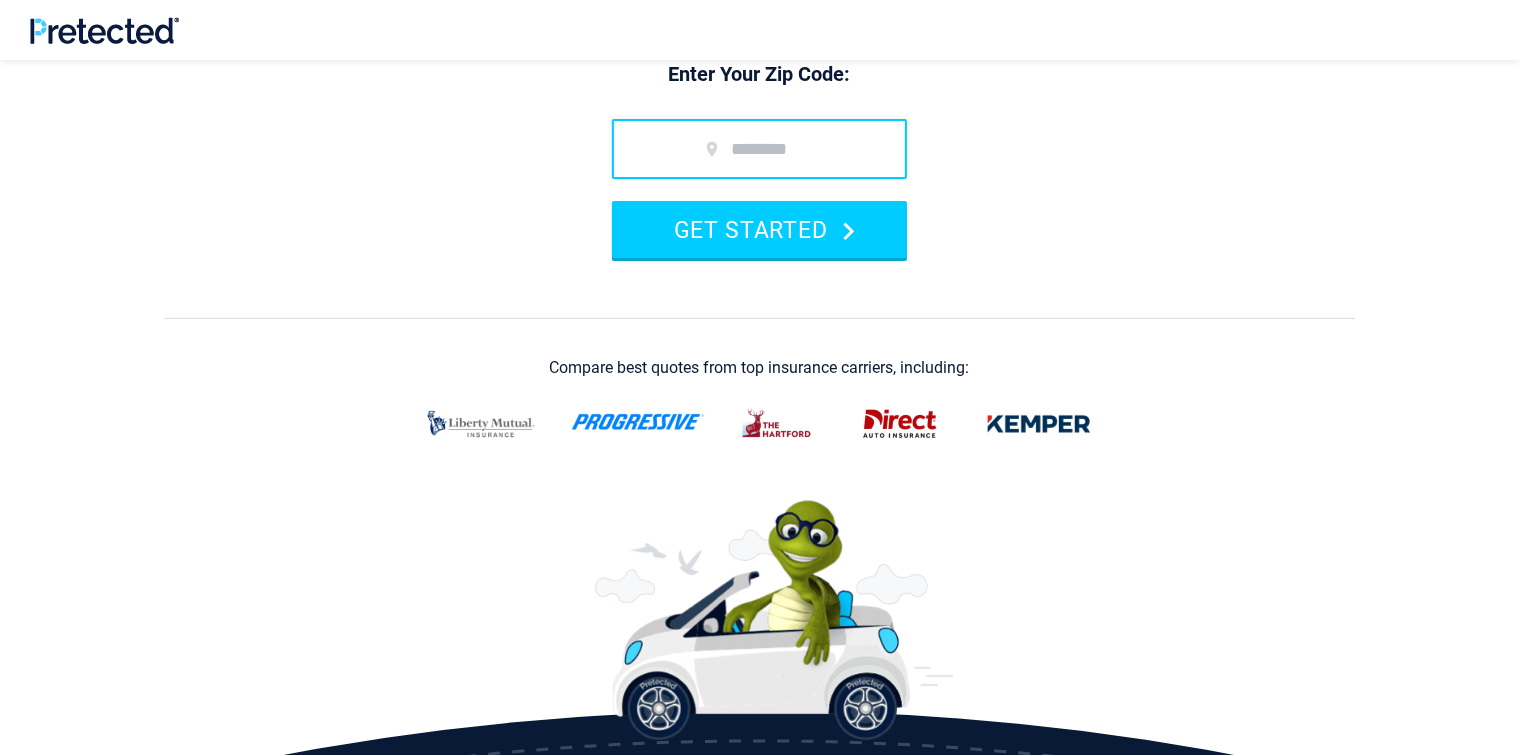 click at bounding box center [759, 149] 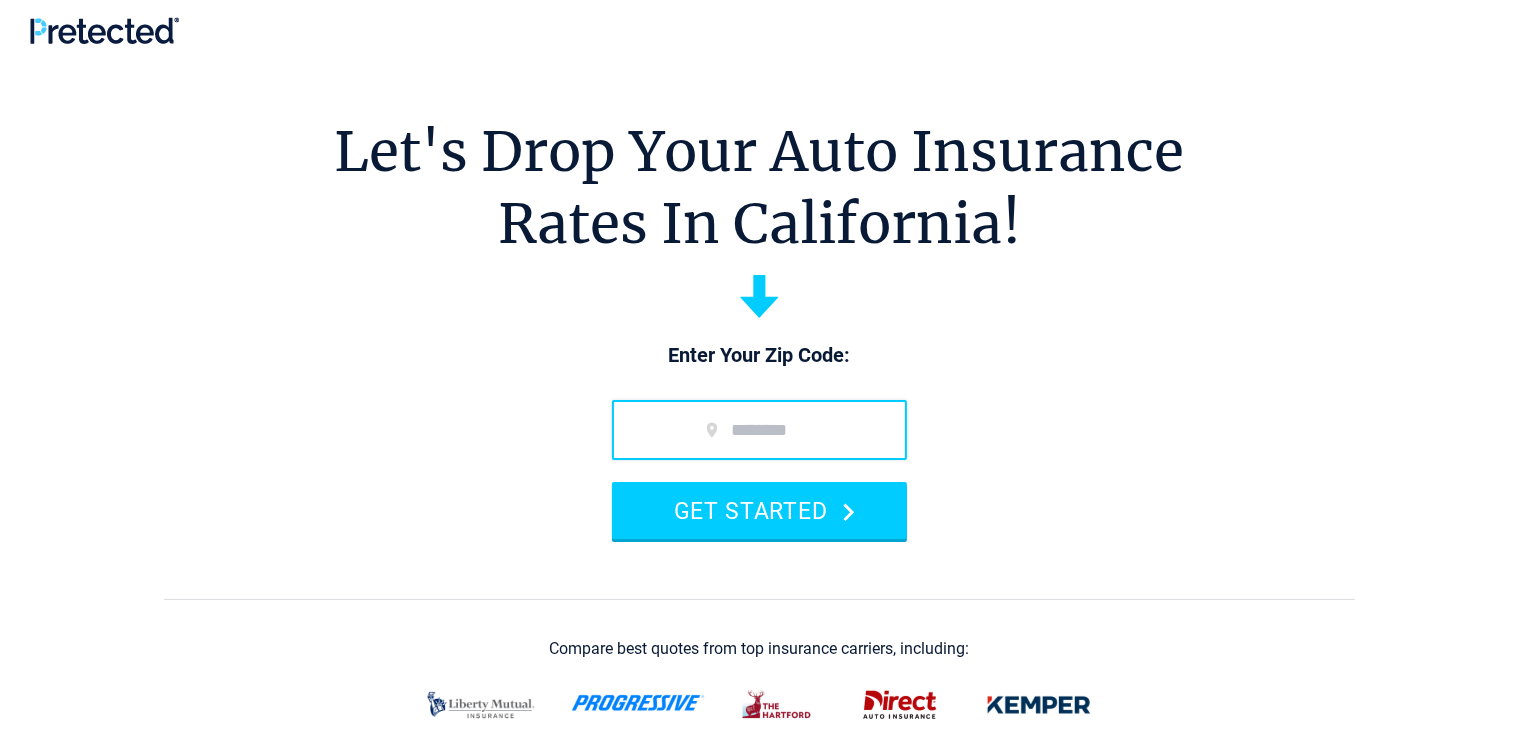 scroll, scrollTop: 0, scrollLeft: 0, axis: both 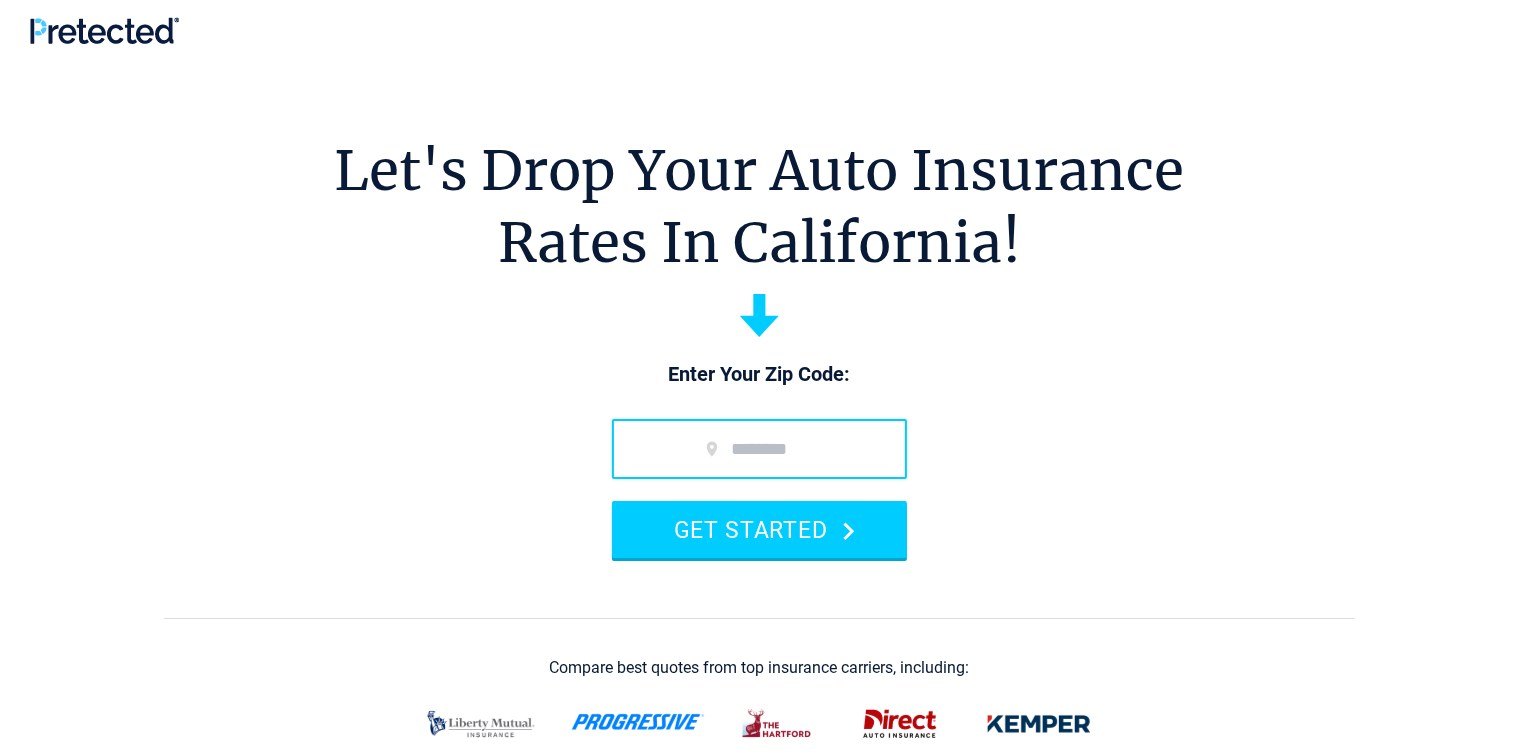 click at bounding box center (759, 449) 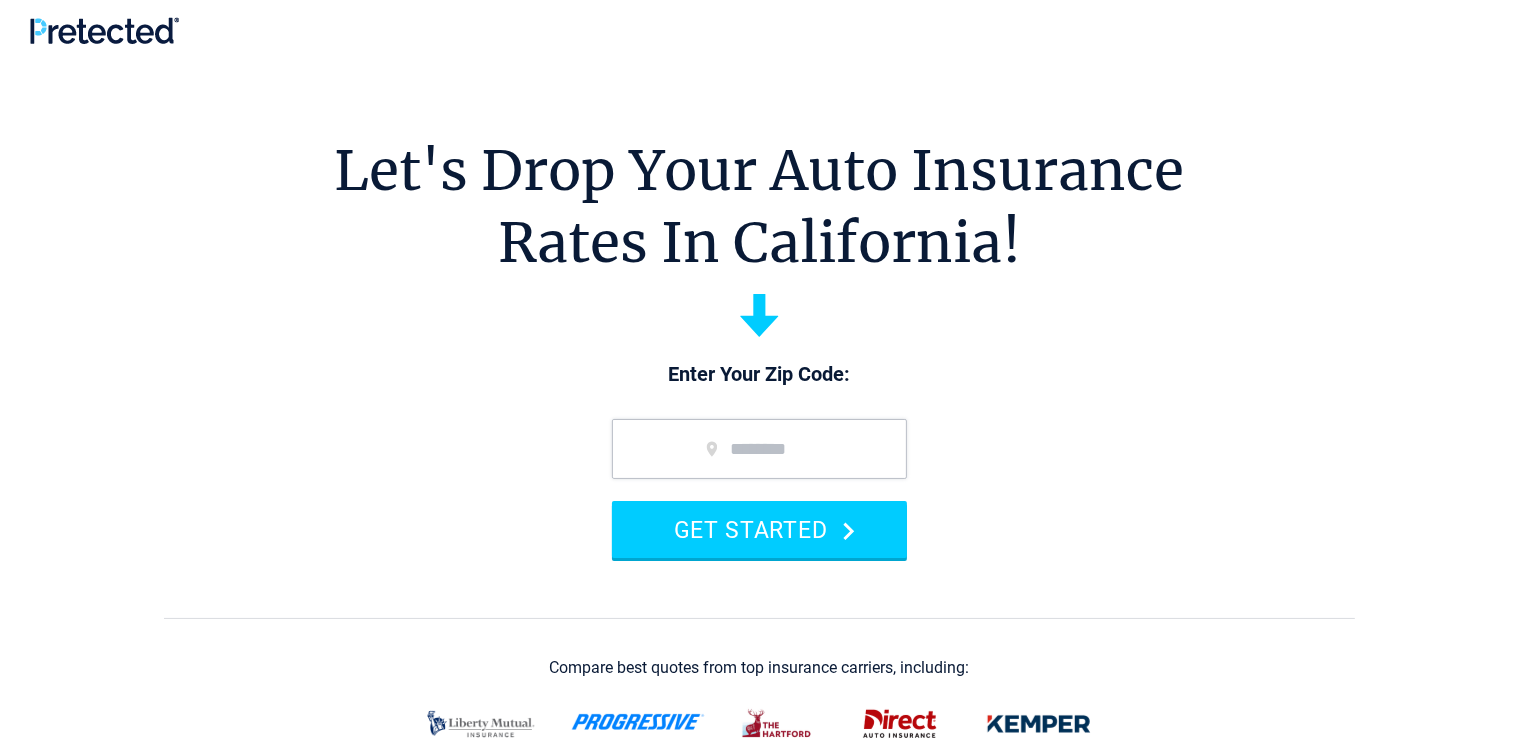 click on "Enter Your Zip Code:" at bounding box center (759, 375) 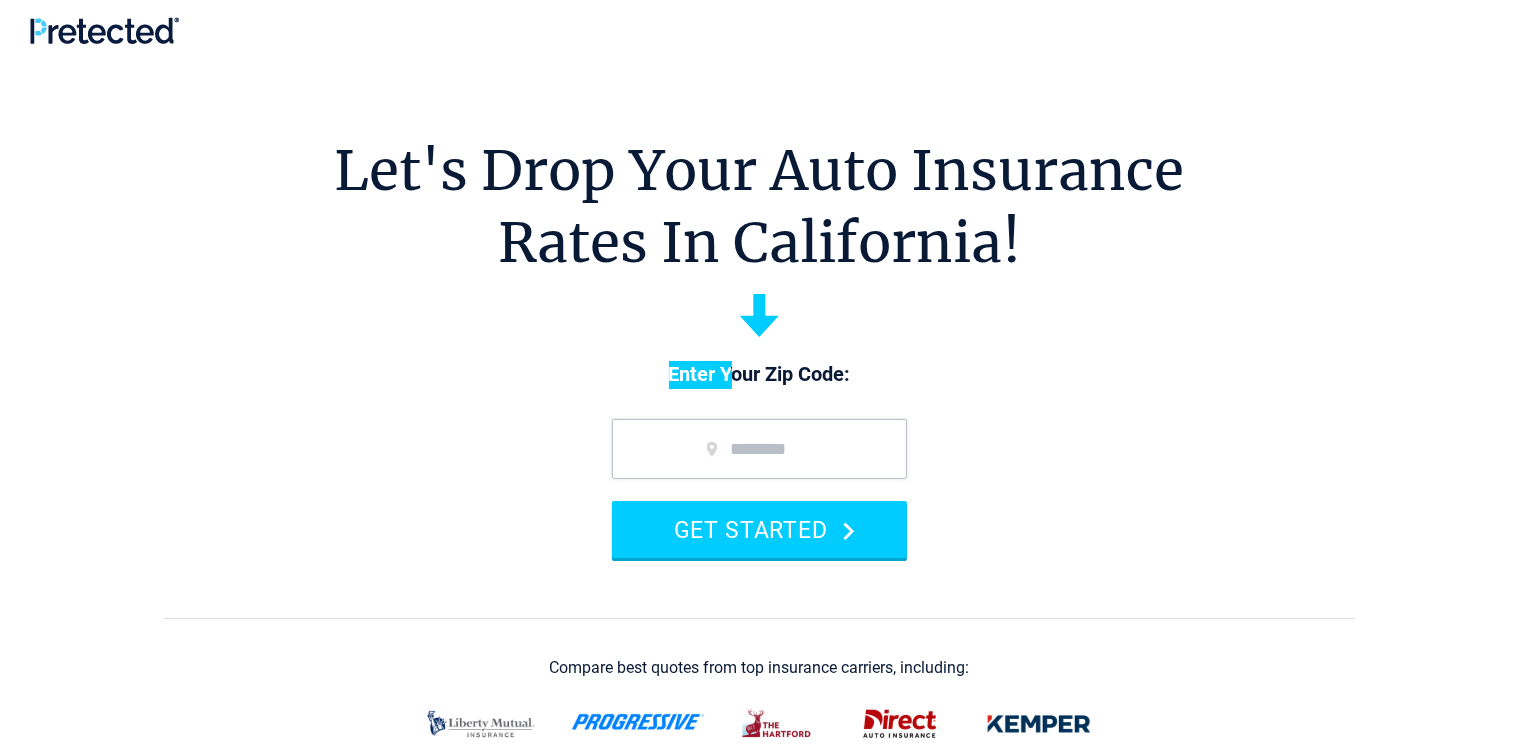 drag, startPoint x: 736, startPoint y: 321, endPoint x: 727, endPoint y: 382, distance: 61.66036 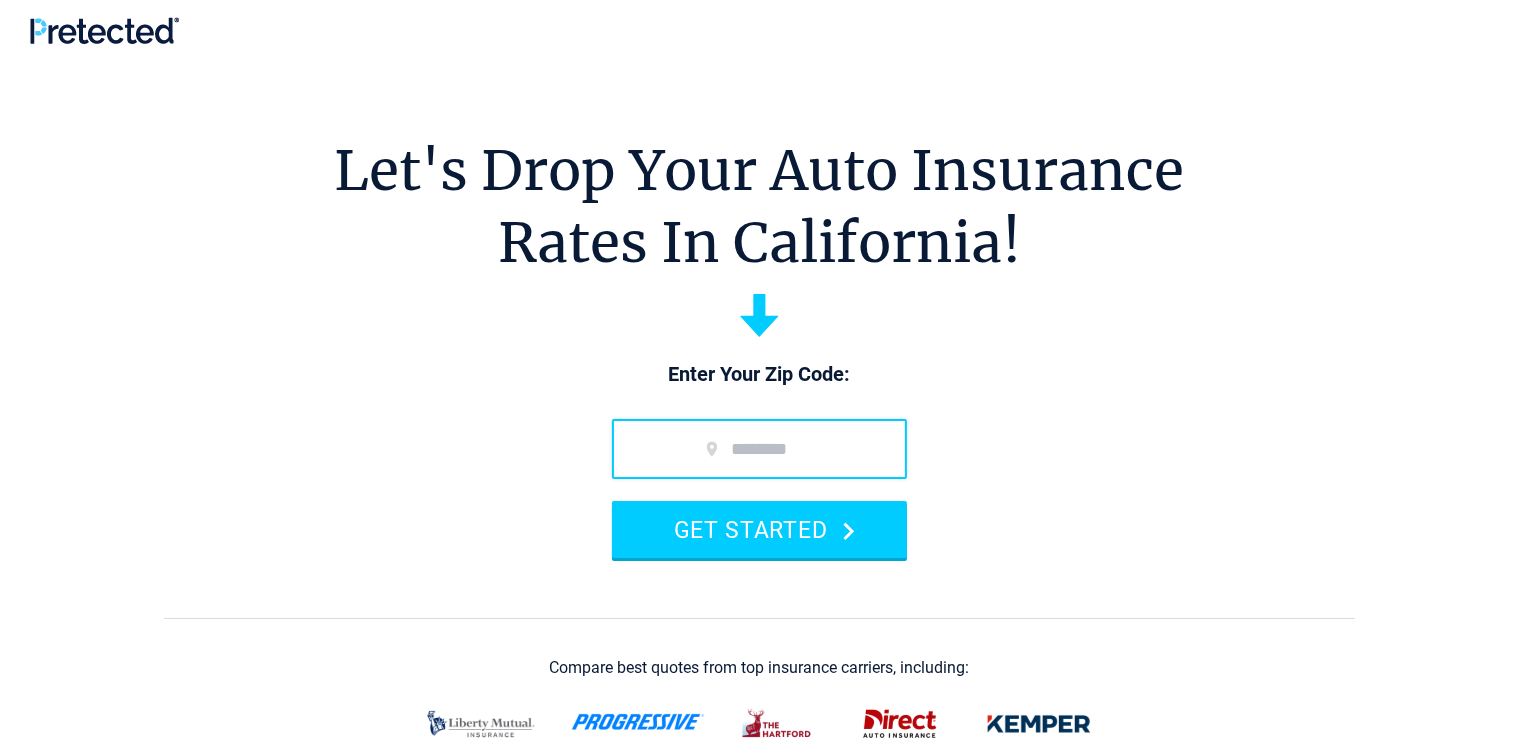 click at bounding box center [759, 449] 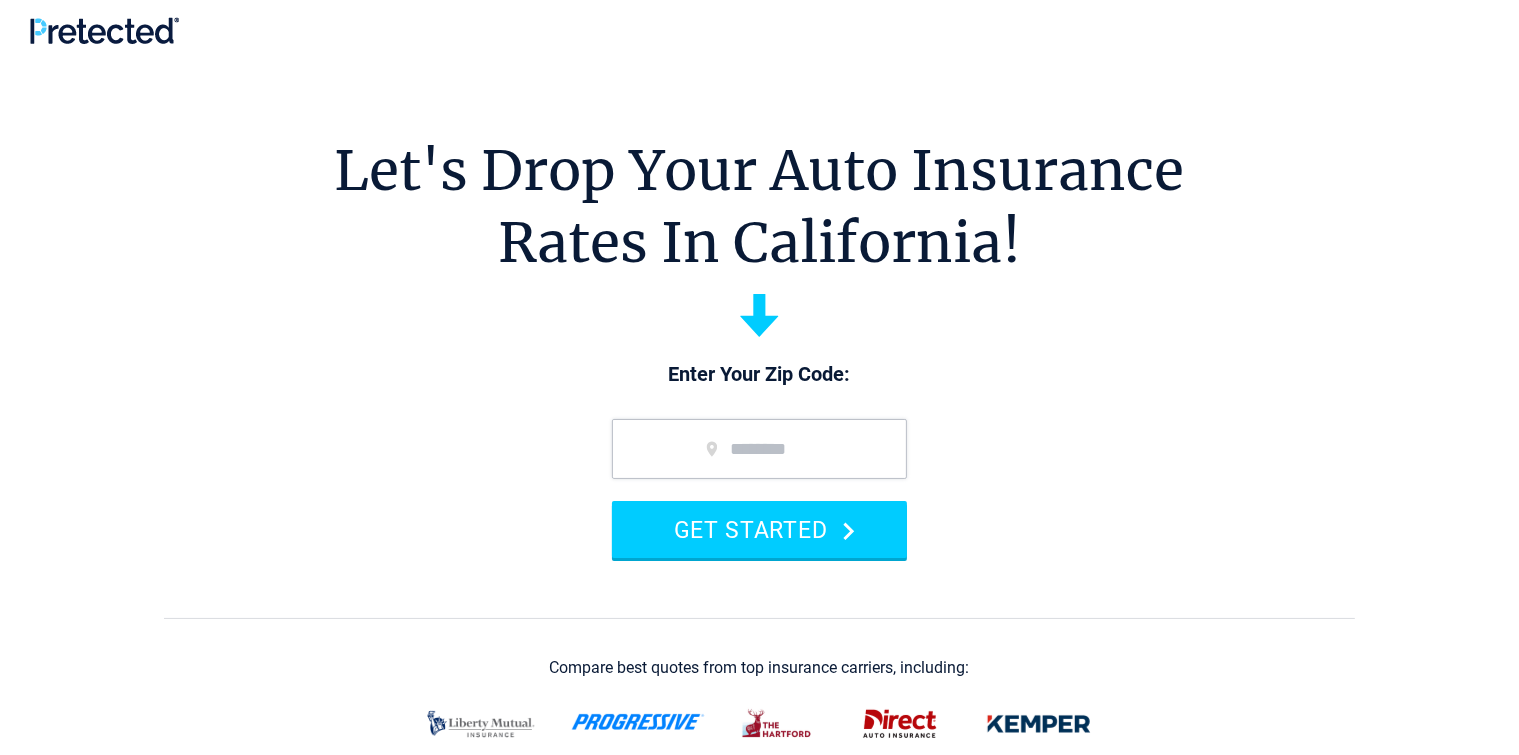 drag, startPoint x: 747, startPoint y: 450, endPoint x: 870, endPoint y: 578, distance: 177.51901 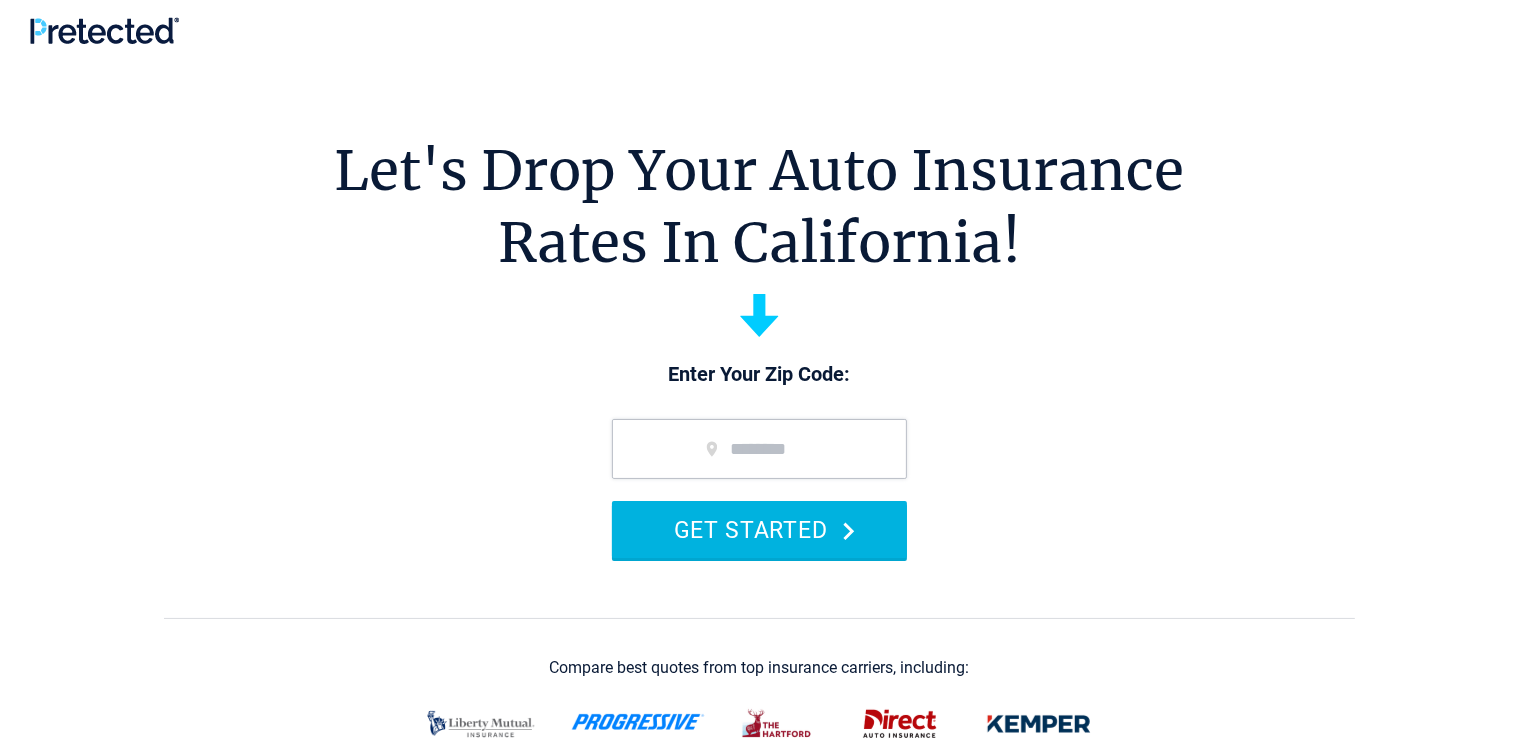 click on "GET STARTED" at bounding box center (759, 529) 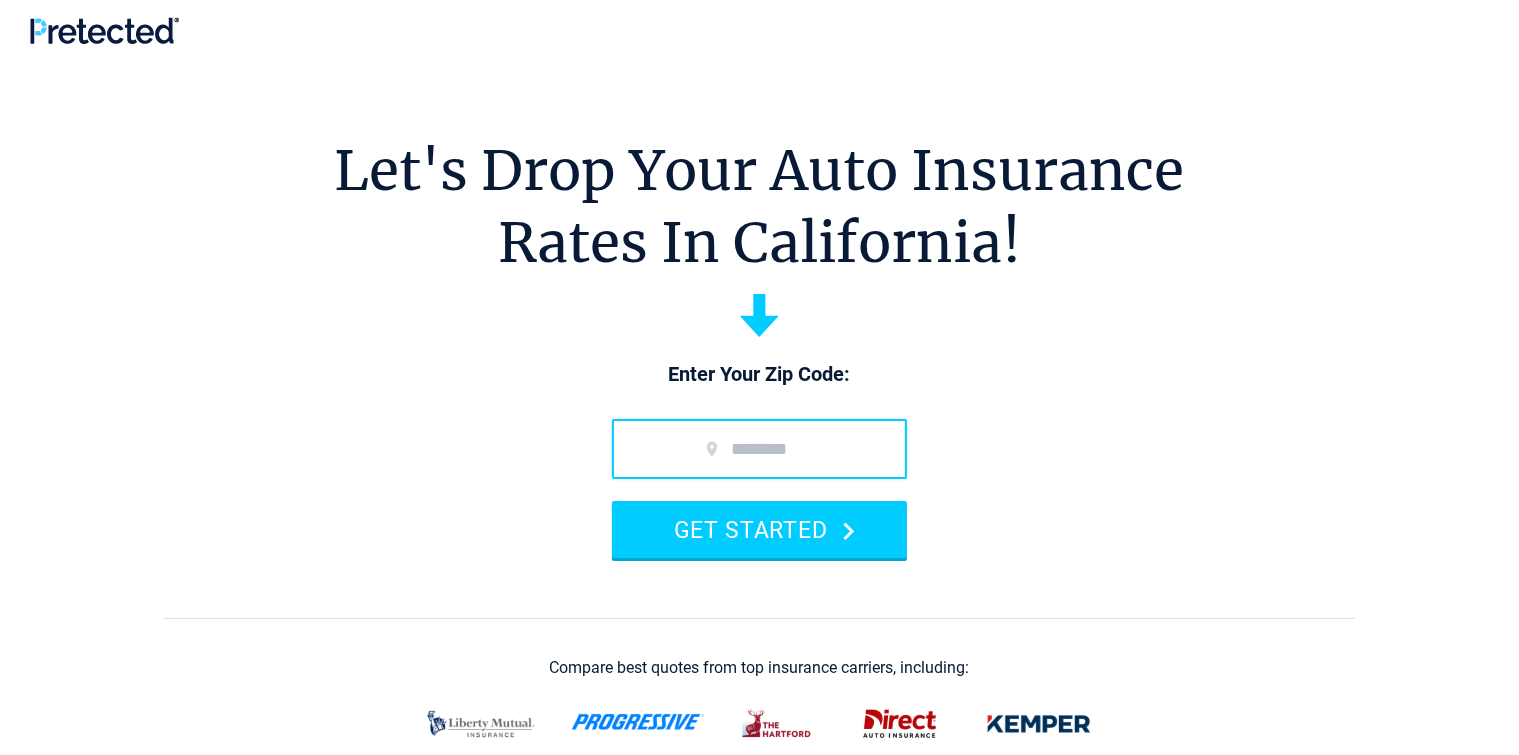 click at bounding box center [759, 449] 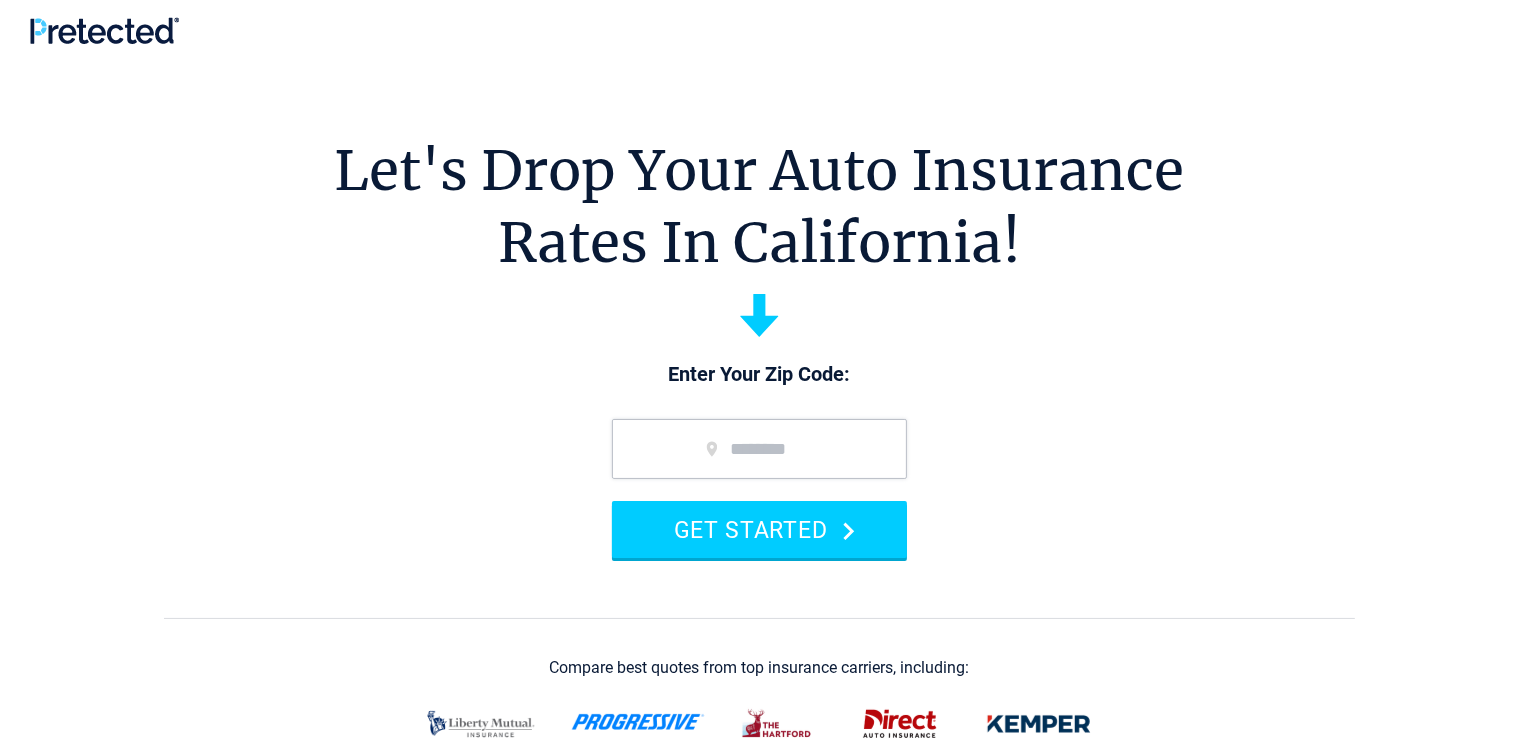 drag, startPoint x: 651, startPoint y: 448, endPoint x: 898, endPoint y: 731, distance: 375.63013 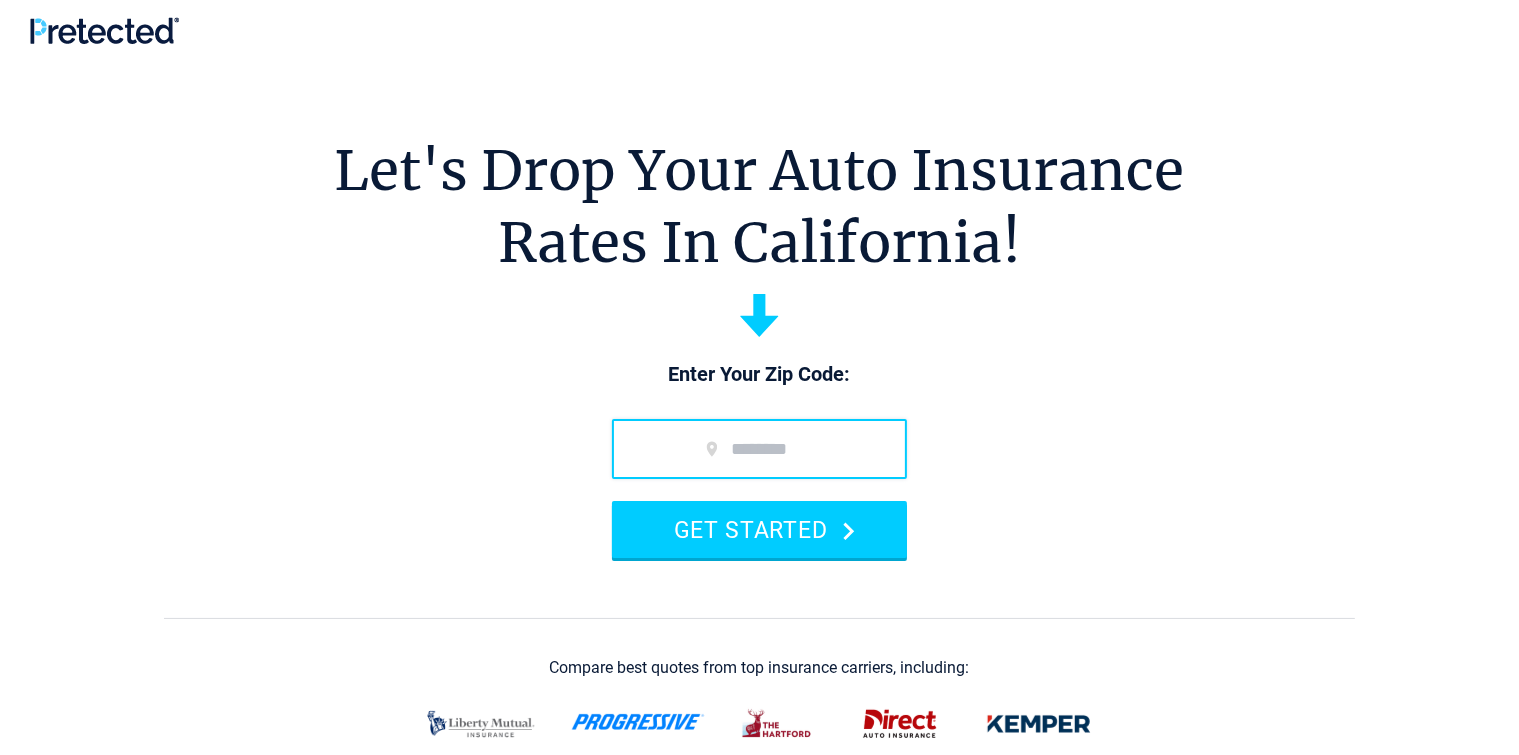 click at bounding box center (759, 449) 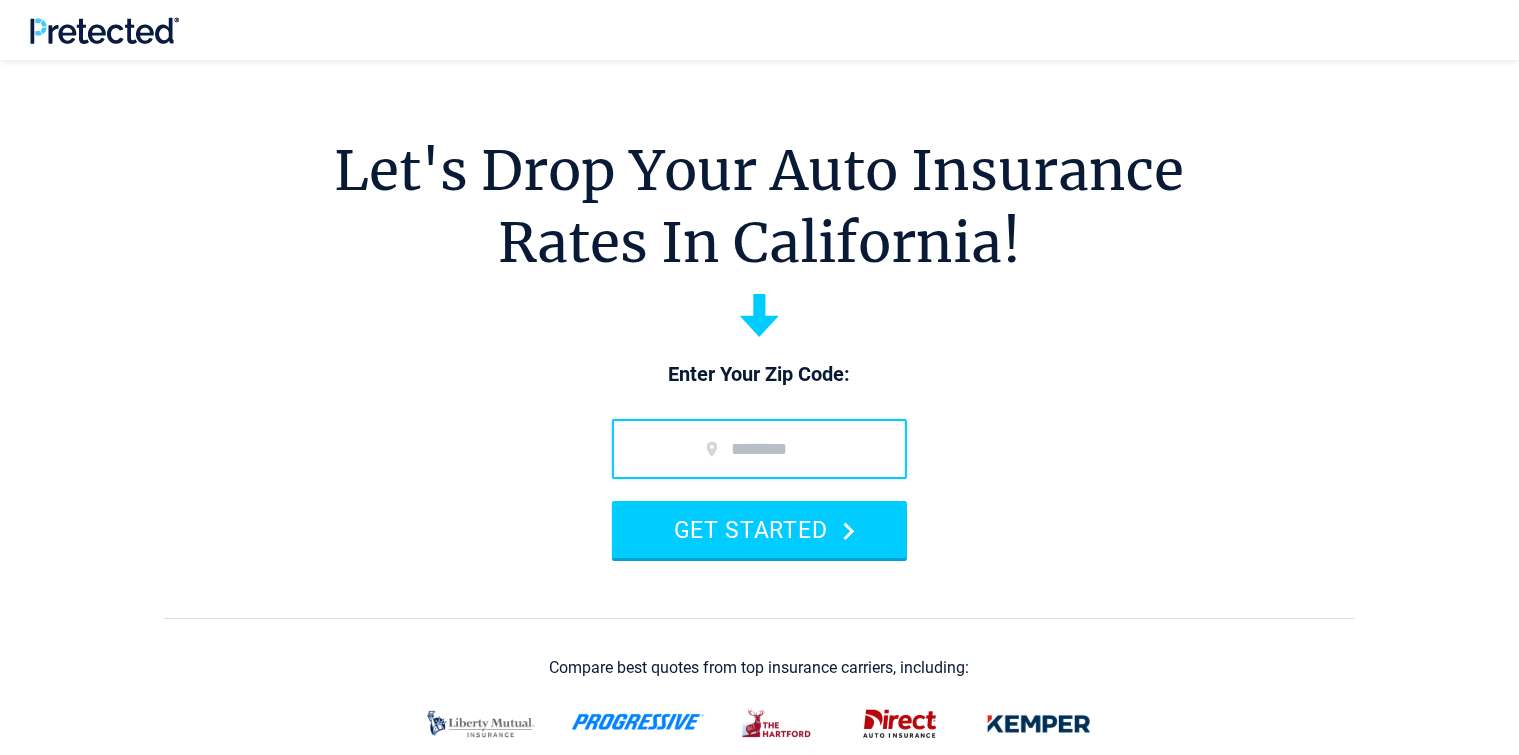 scroll, scrollTop: 2, scrollLeft: 0, axis: vertical 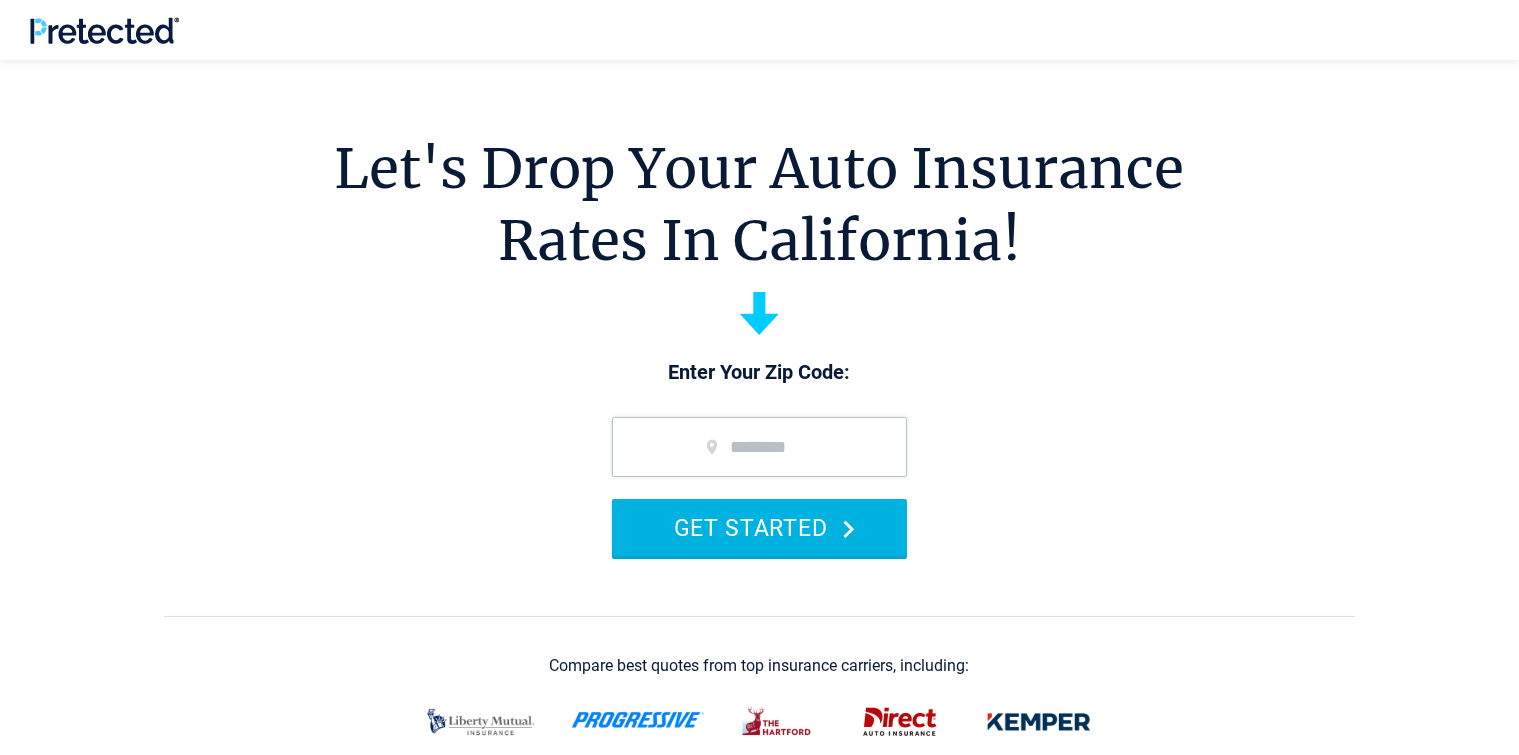 click on "GET STARTED" at bounding box center (759, 527) 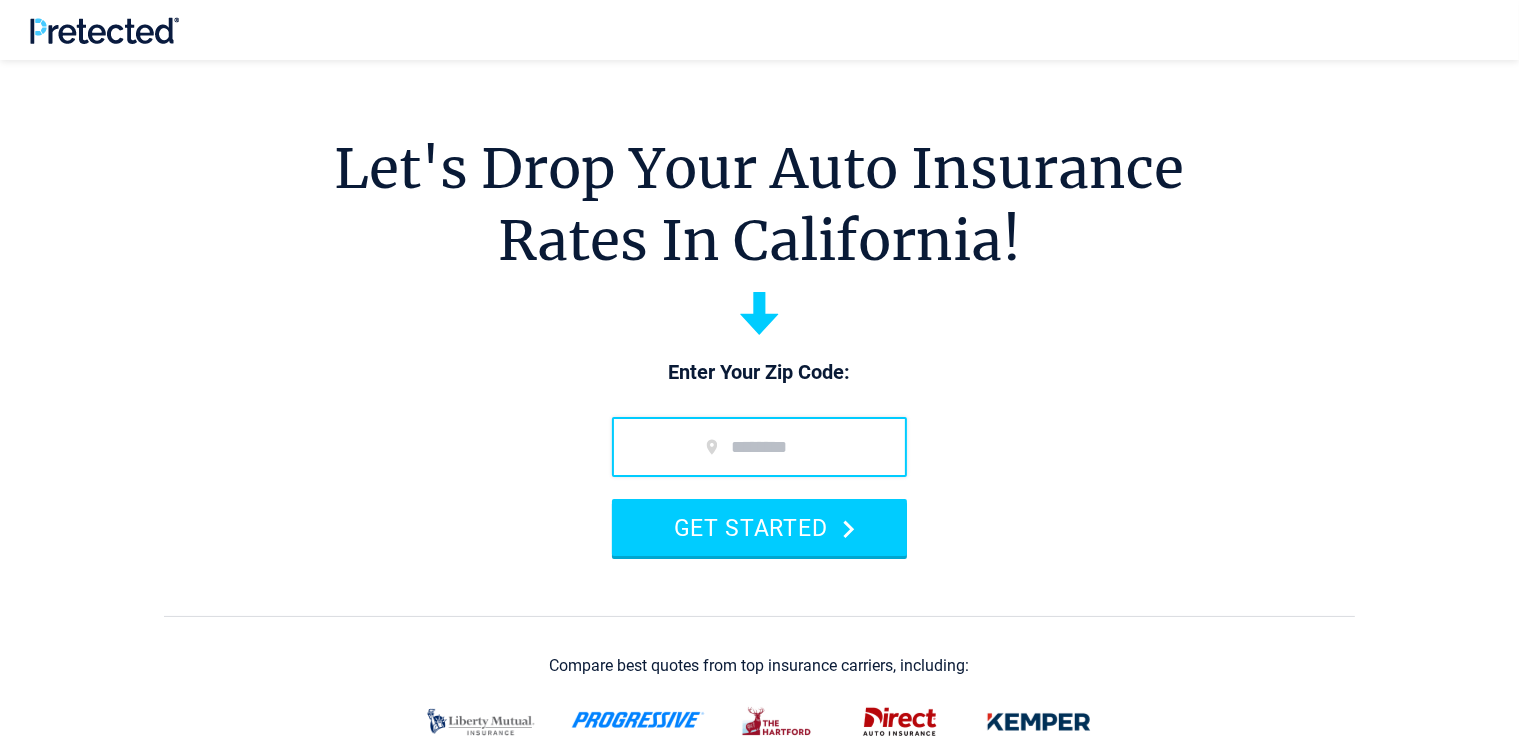 click at bounding box center [759, 447] 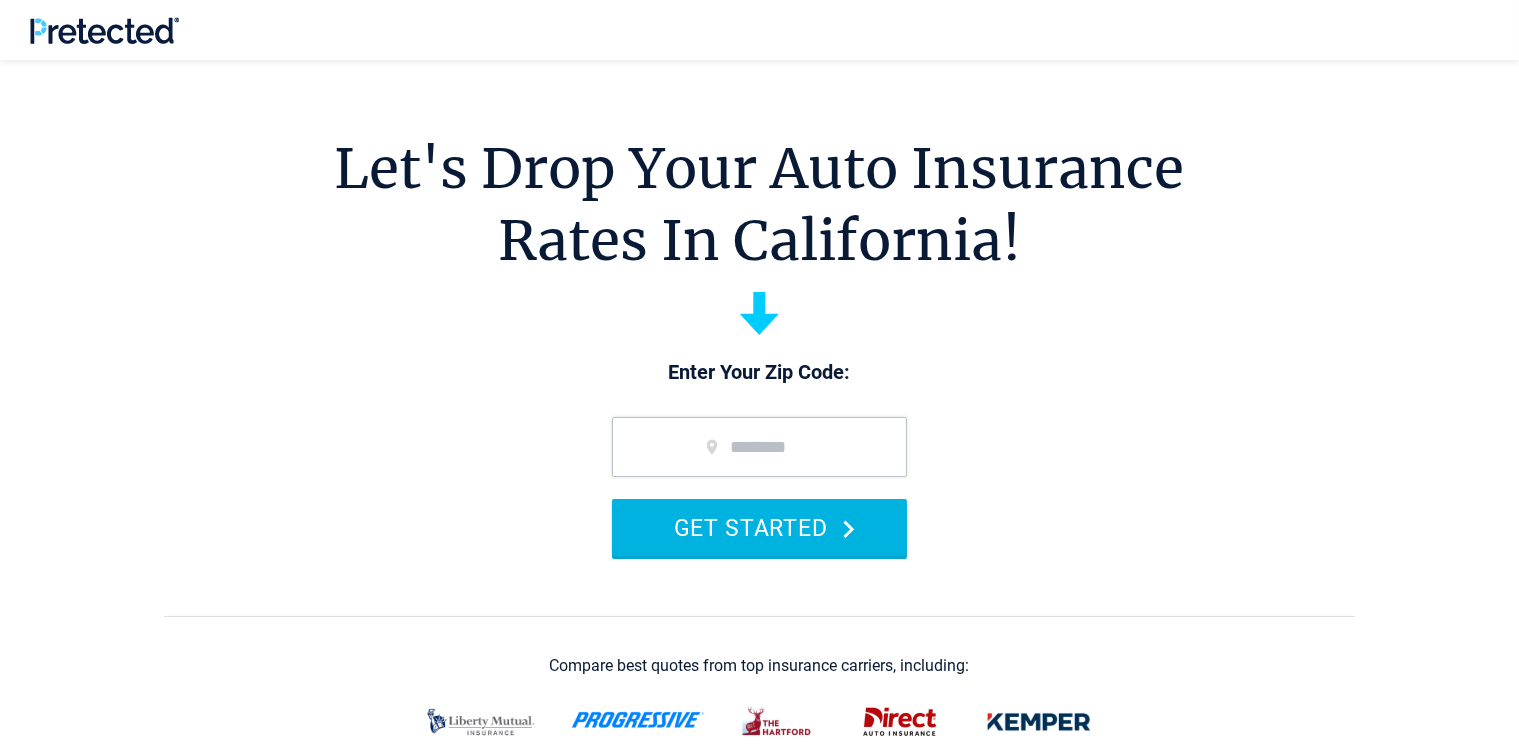 click on "GET STARTED" at bounding box center [759, 527] 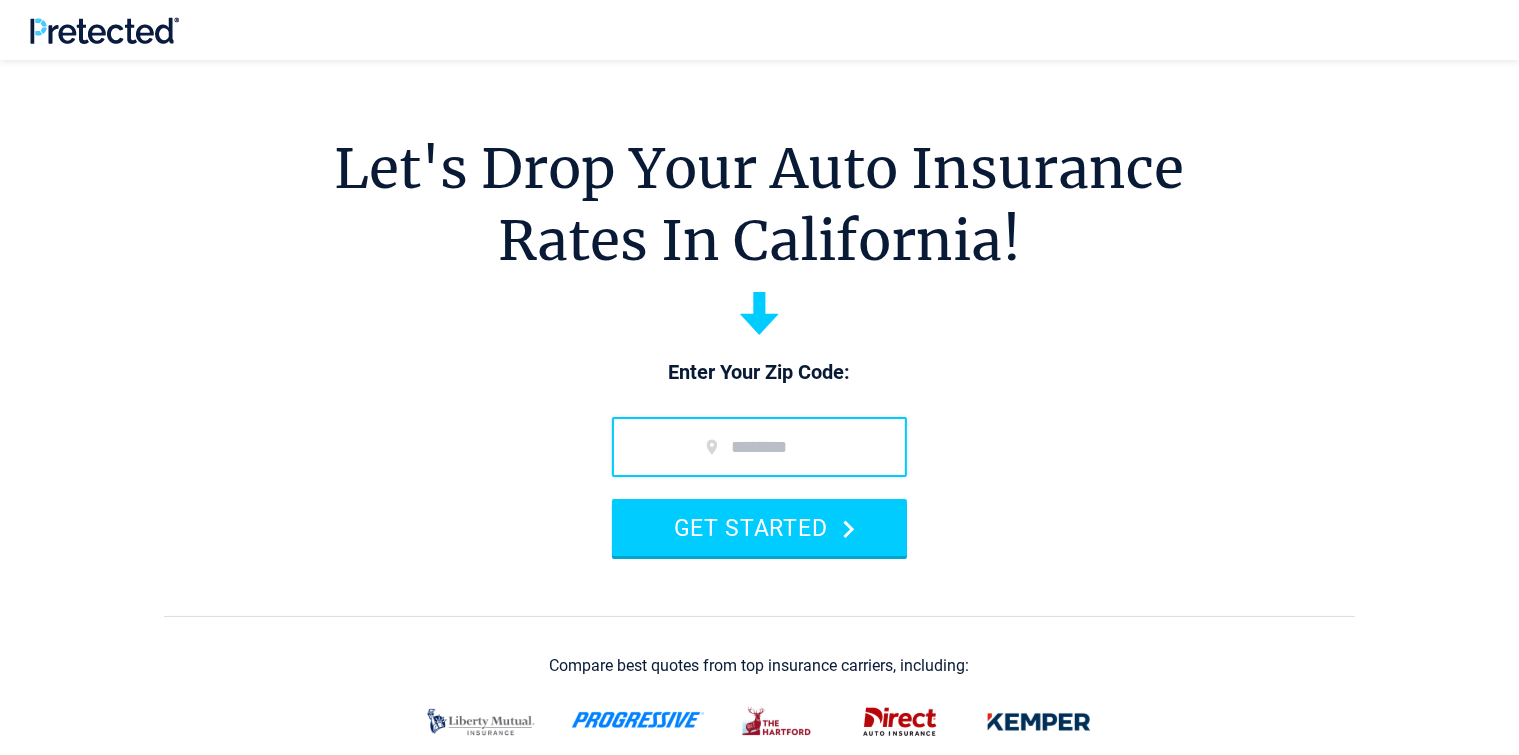 click at bounding box center (759, 447) 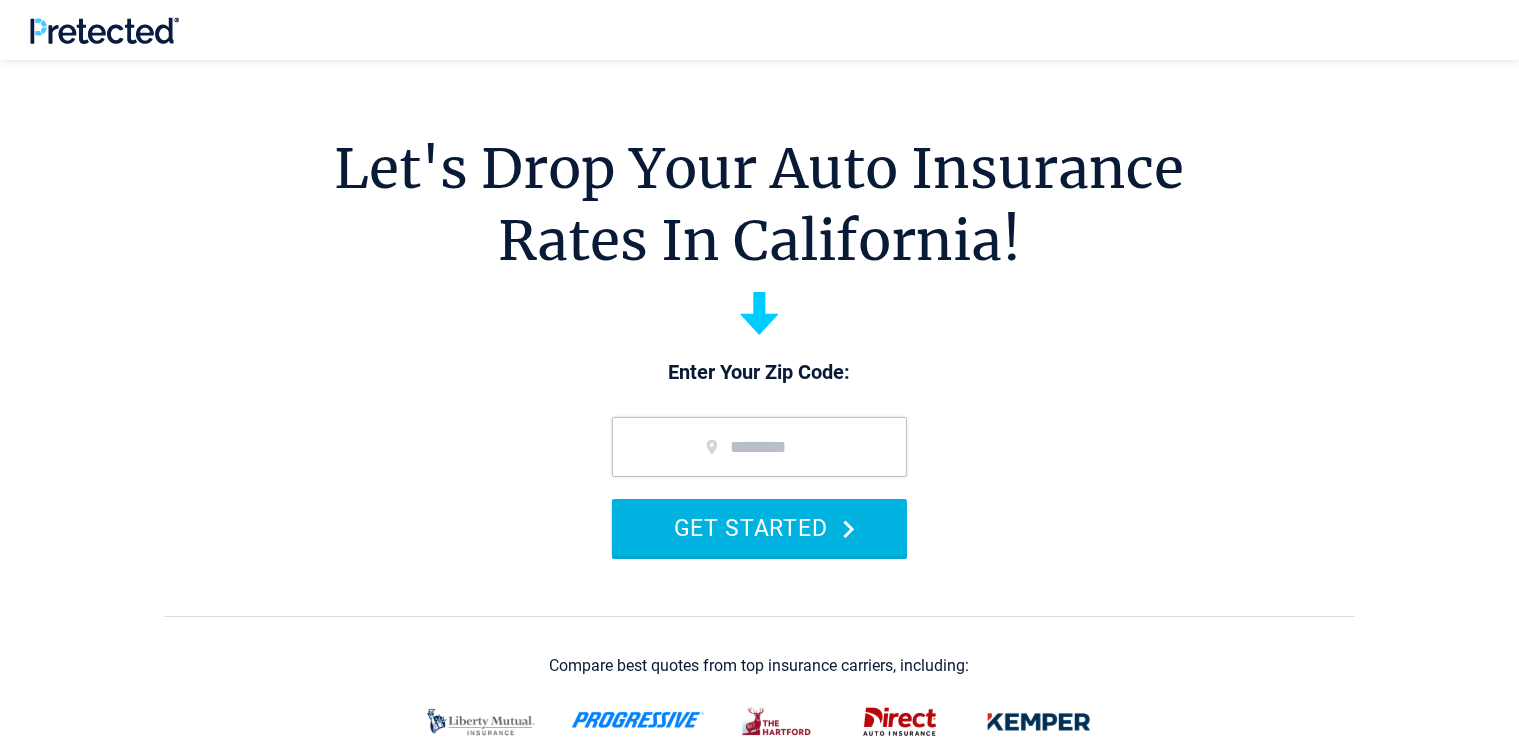 click on "GET STARTED" at bounding box center (759, 527) 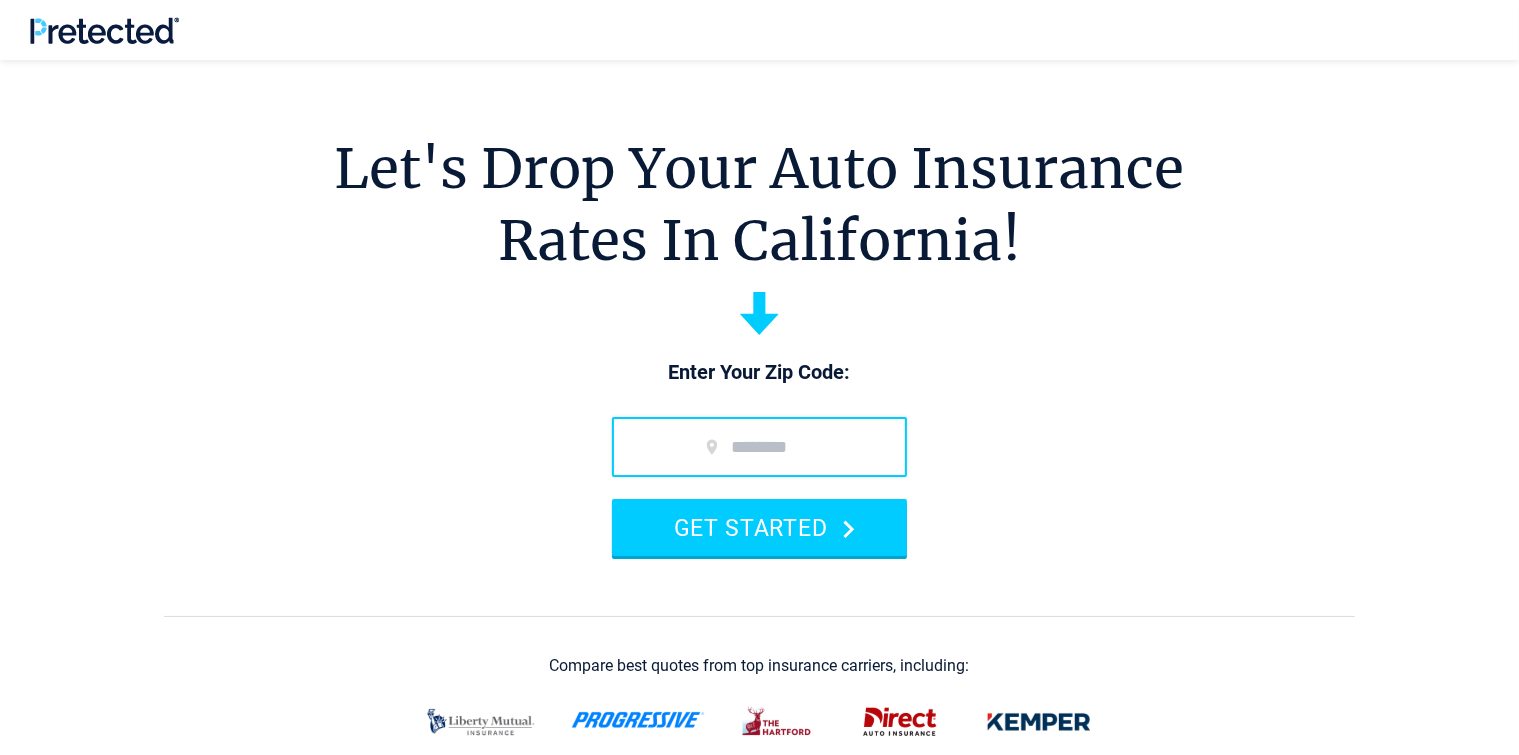 click at bounding box center (759, 447) 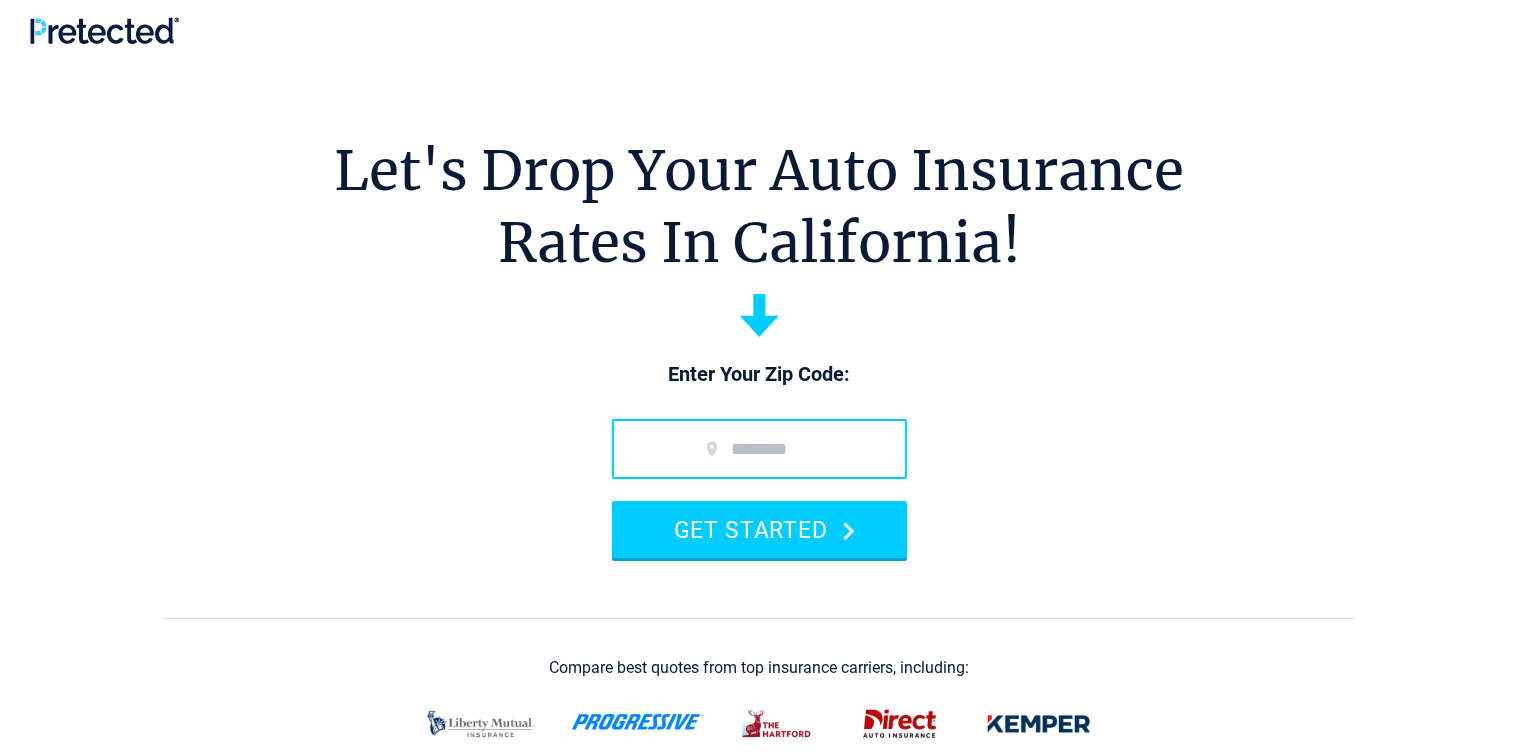 click at bounding box center [759, 449] 